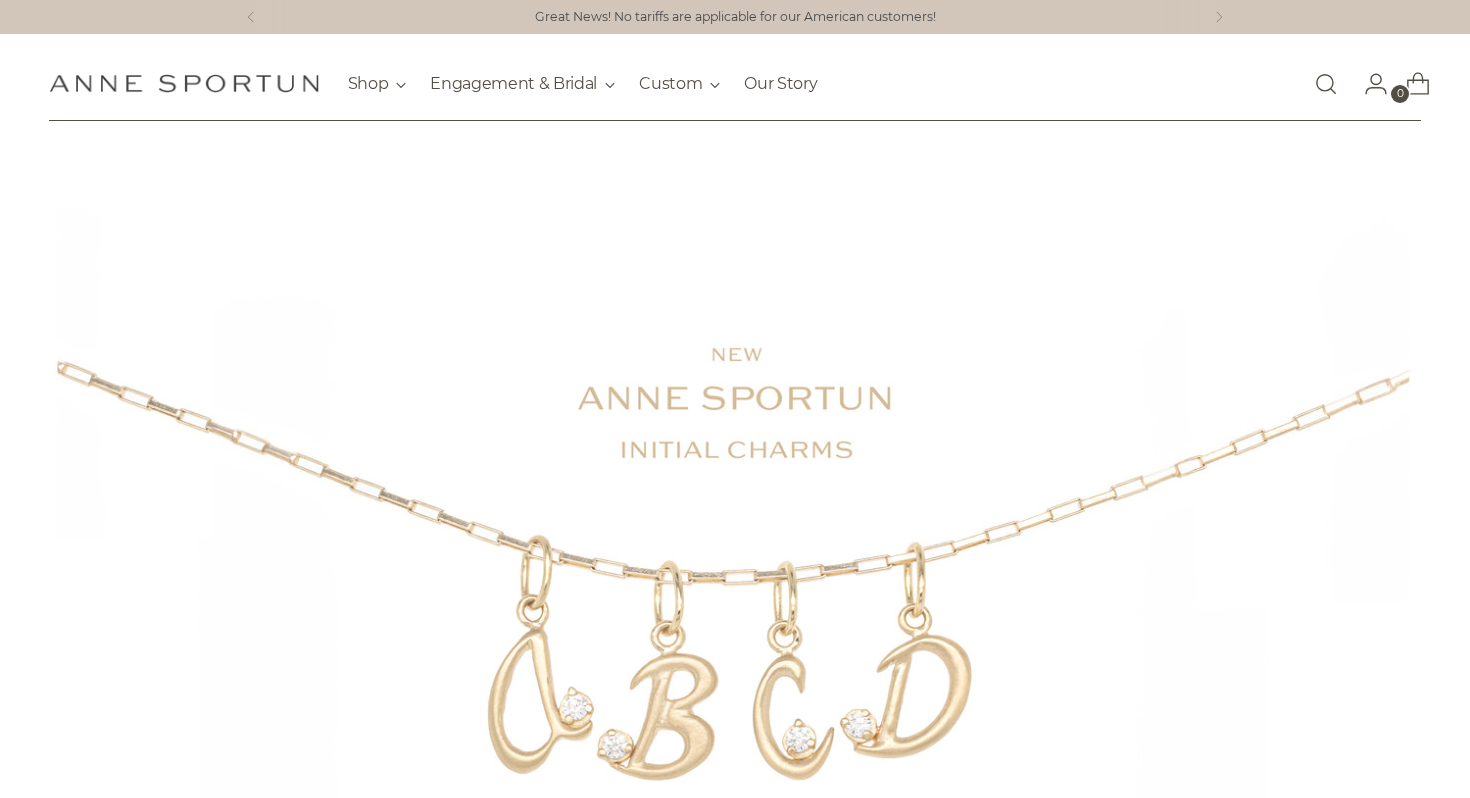 scroll, scrollTop: 0, scrollLeft: 0, axis: both 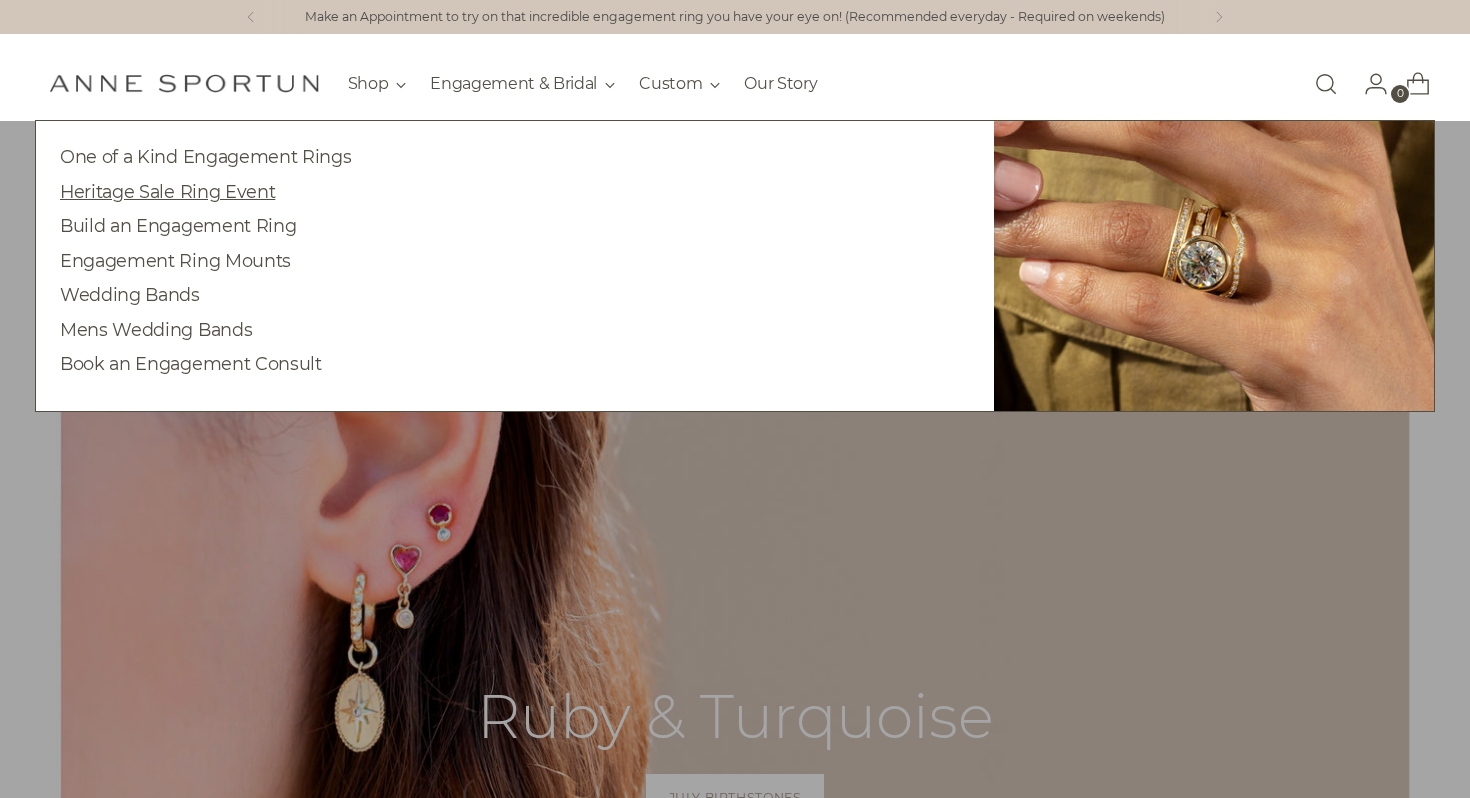 click on "Heritage Sale Ring Event" at bounding box center (167, 191) 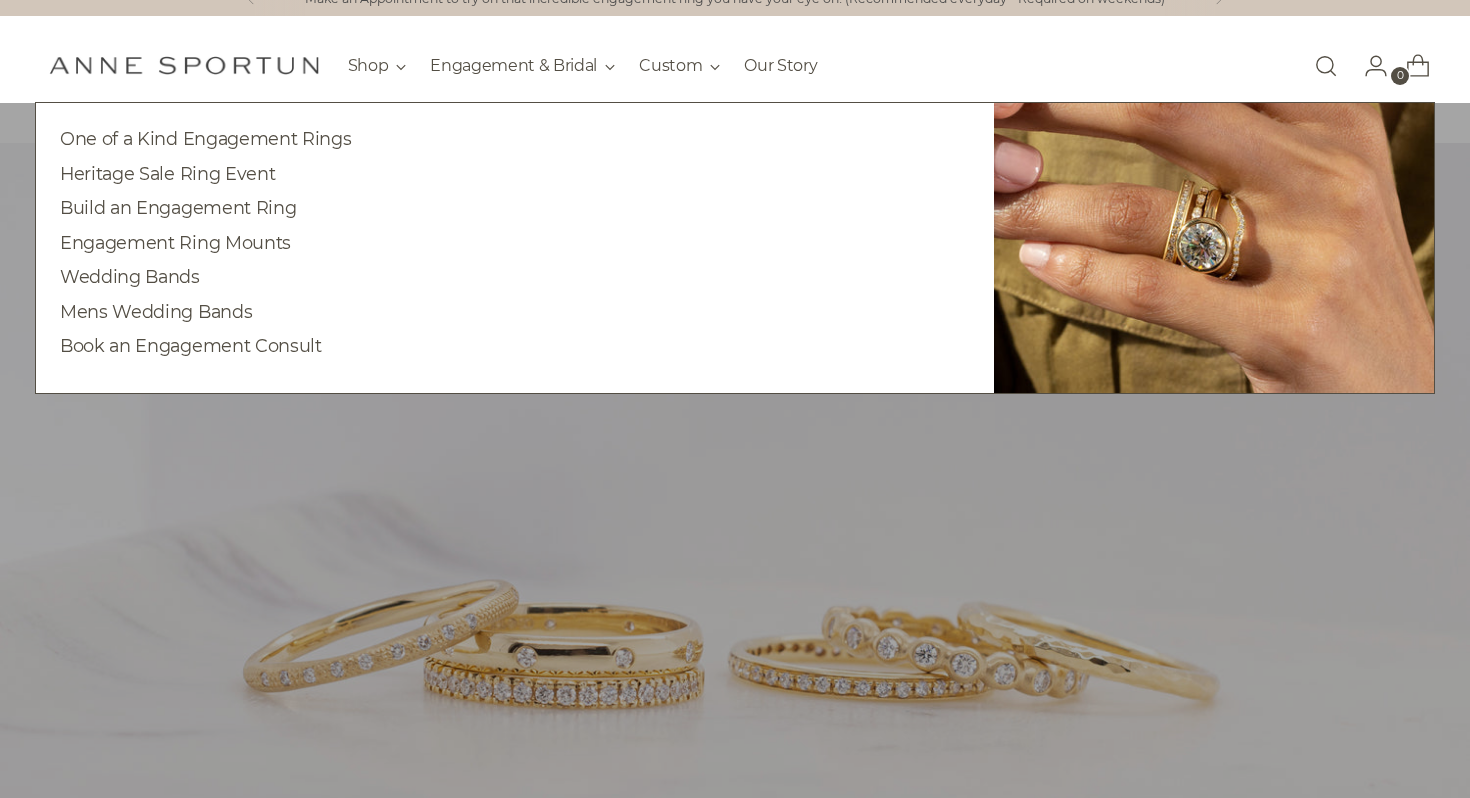 scroll, scrollTop: 0, scrollLeft: 0, axis: both 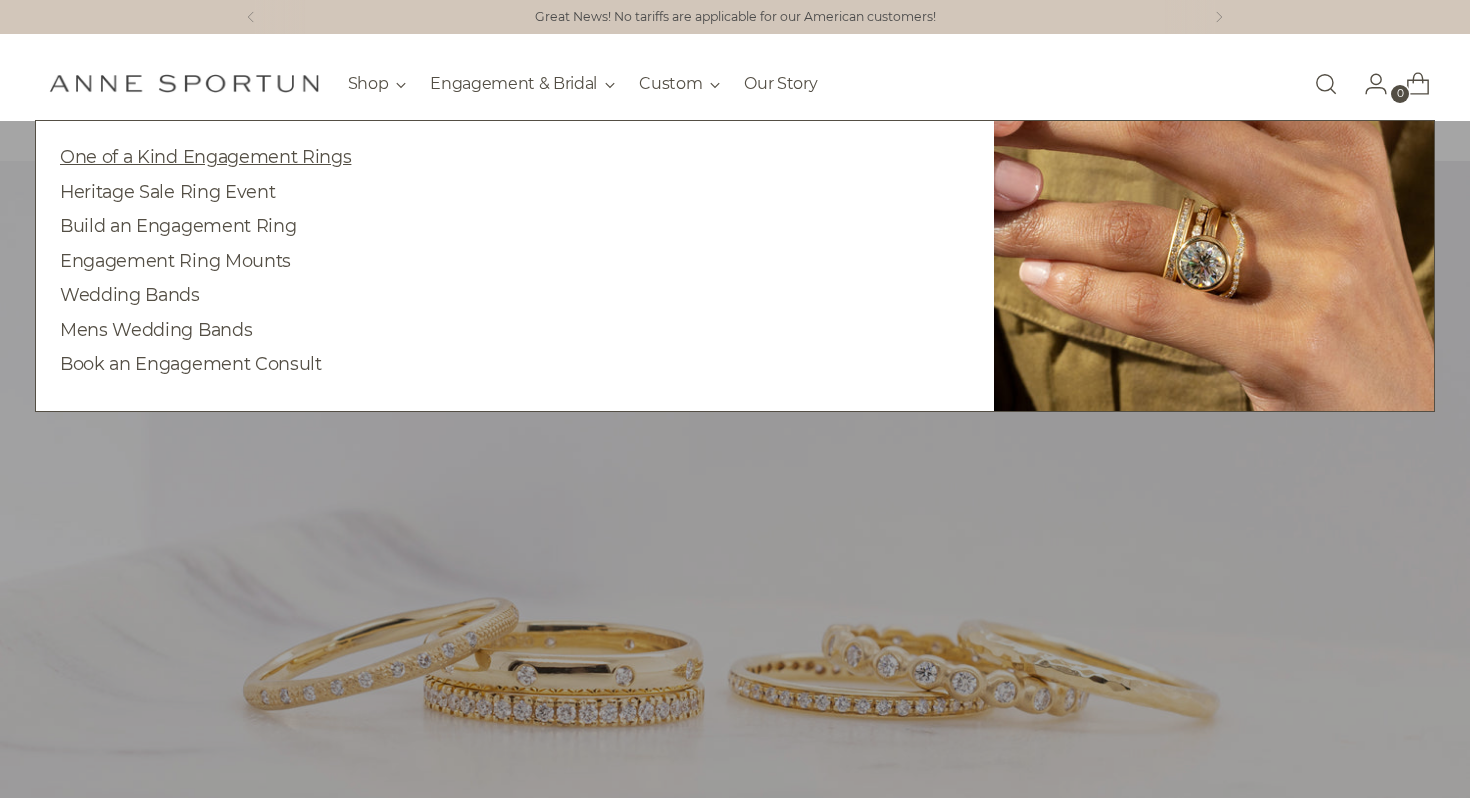 click on "One of a Kind Engagement Rings" at bounding box center (205, 156) 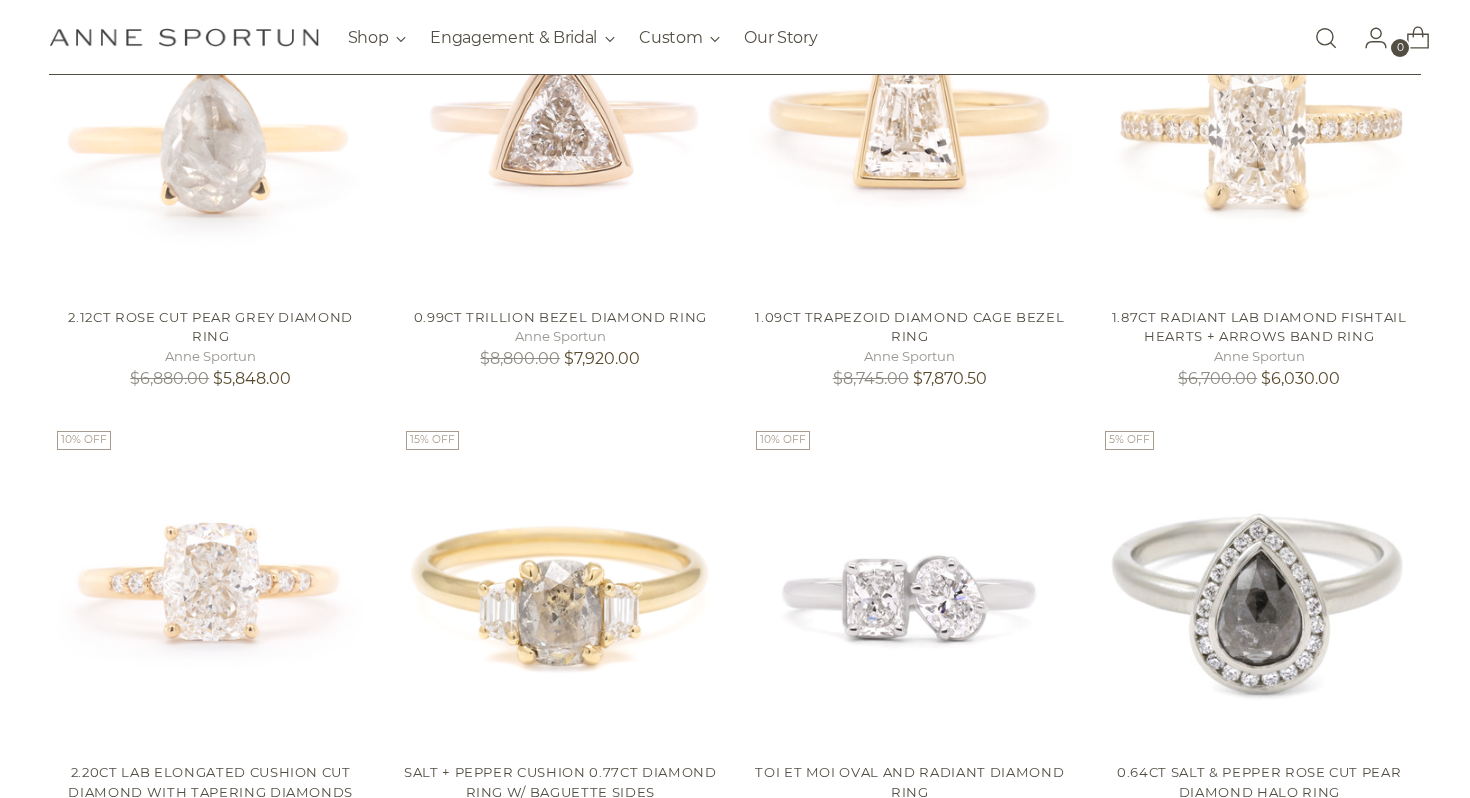 scroll, scrollTop: 587, scrollLeft: 0, axis: vertical 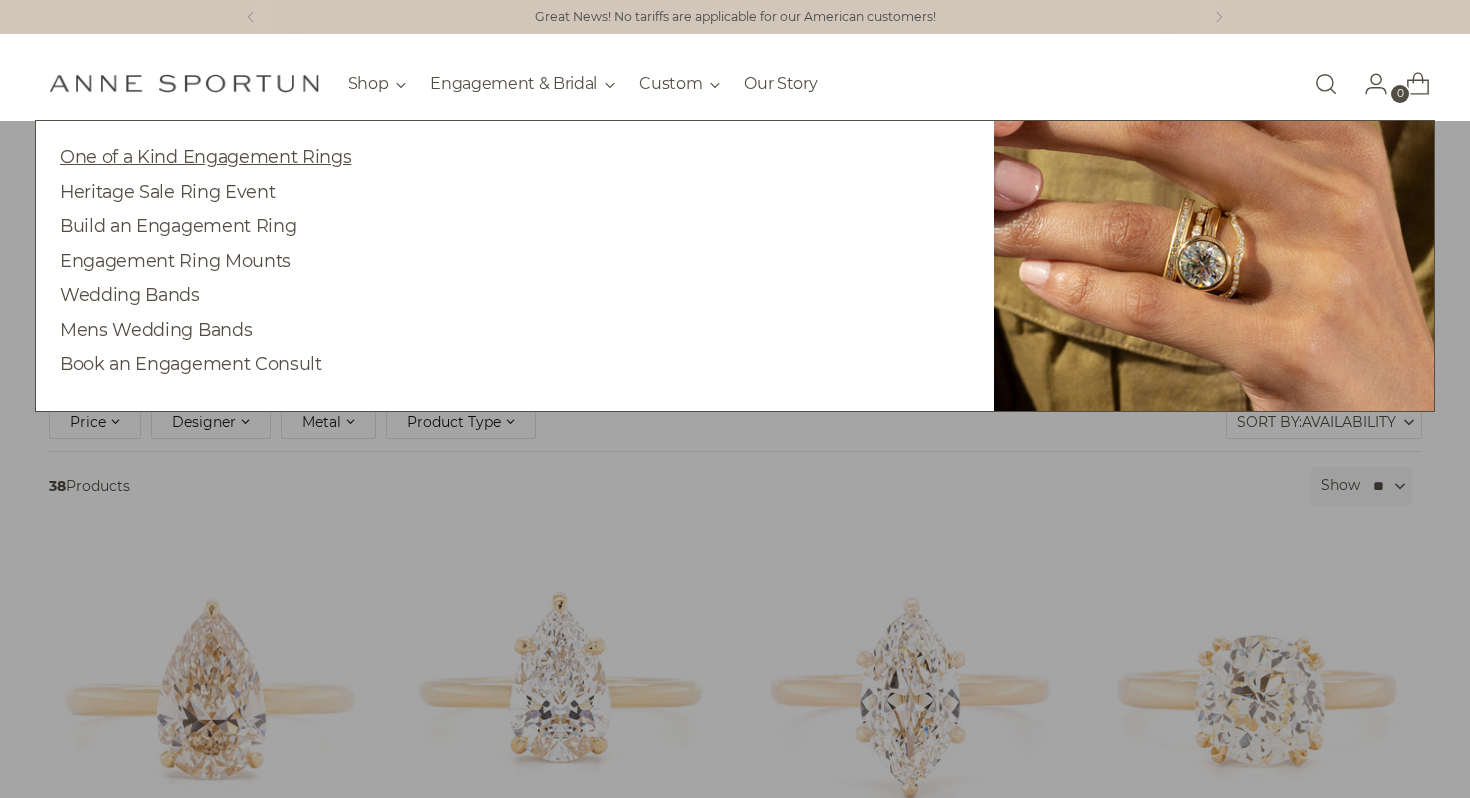 click on "One of a Kind Engagement Rings" at bounding box center (205, 156) 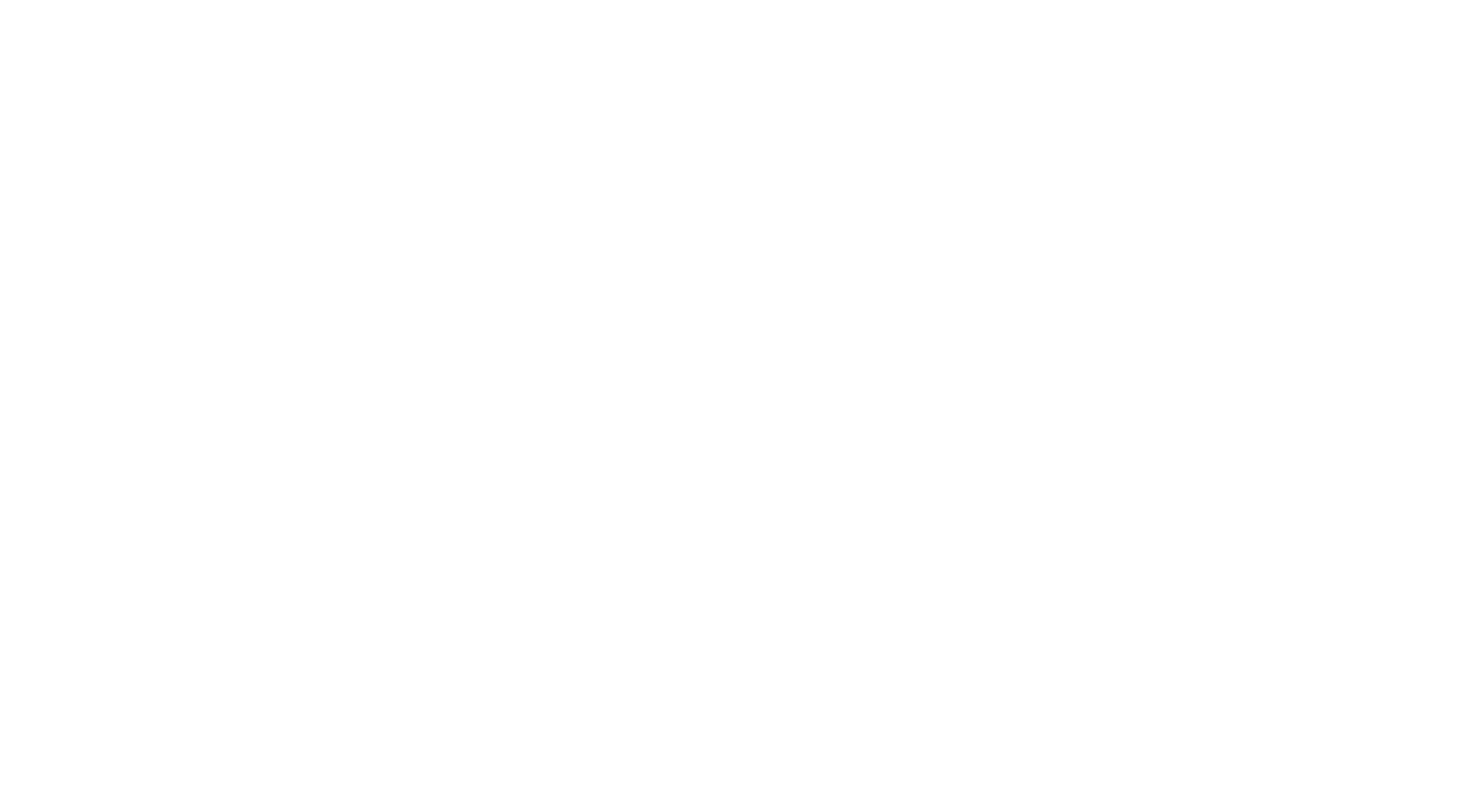 scroll, scrollTop: 0, scrollLeft: 0, axis: both 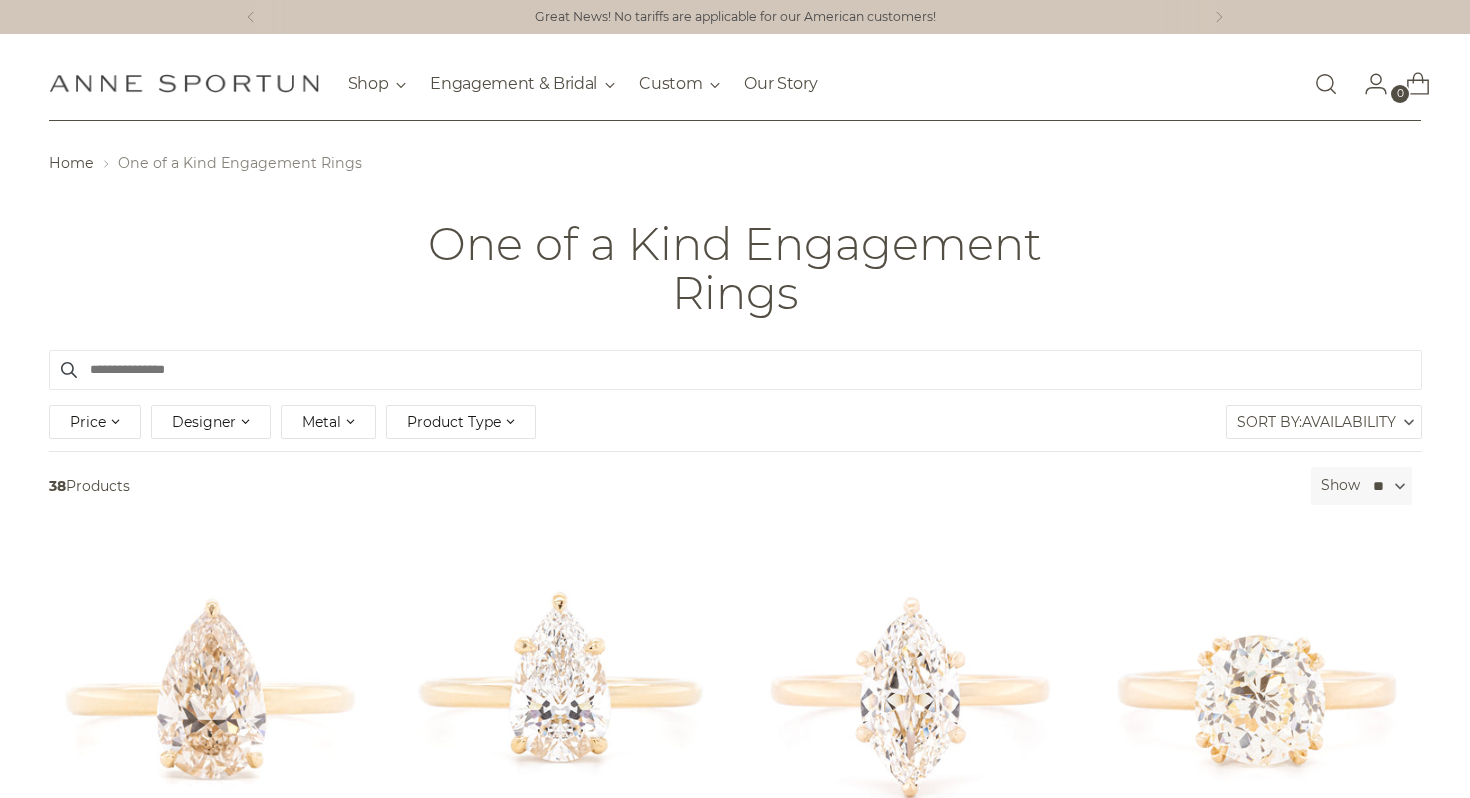 click at bounding box center (184, 83) 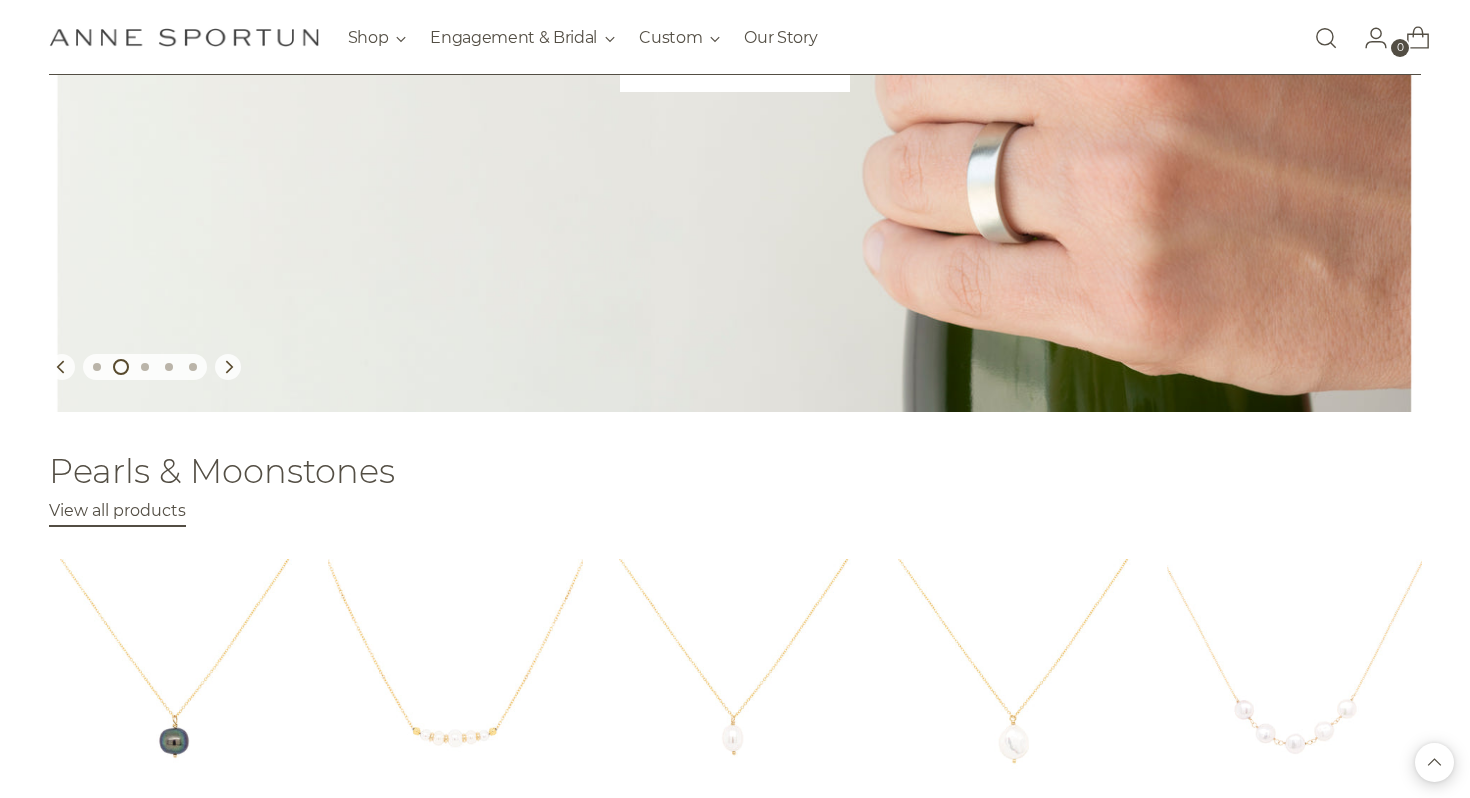 scroll, scrollTop: 370, scrollLeft: 0, axis: vertical 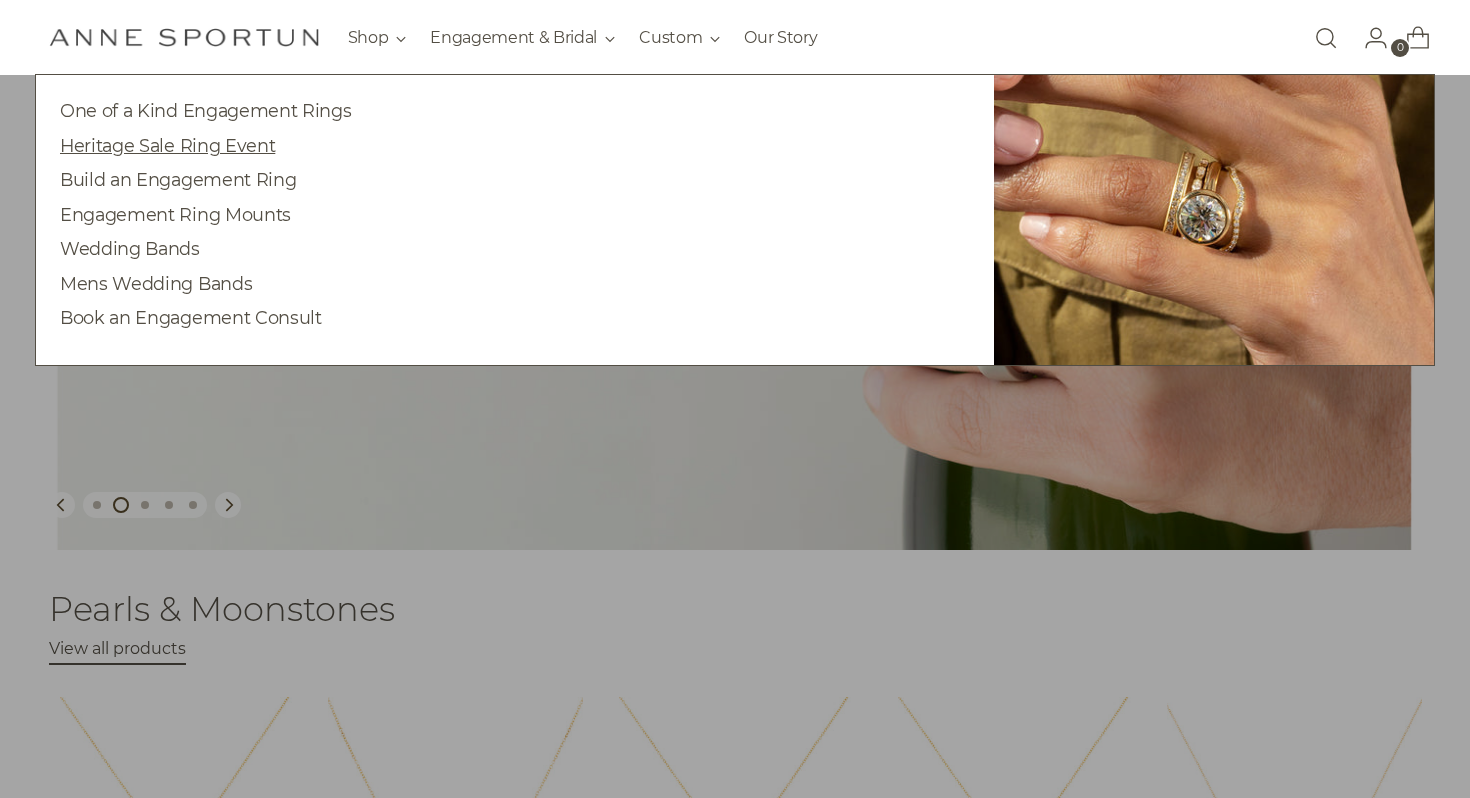 click on "Heritage Sale Ring Event" at bounding box center [167, 145] 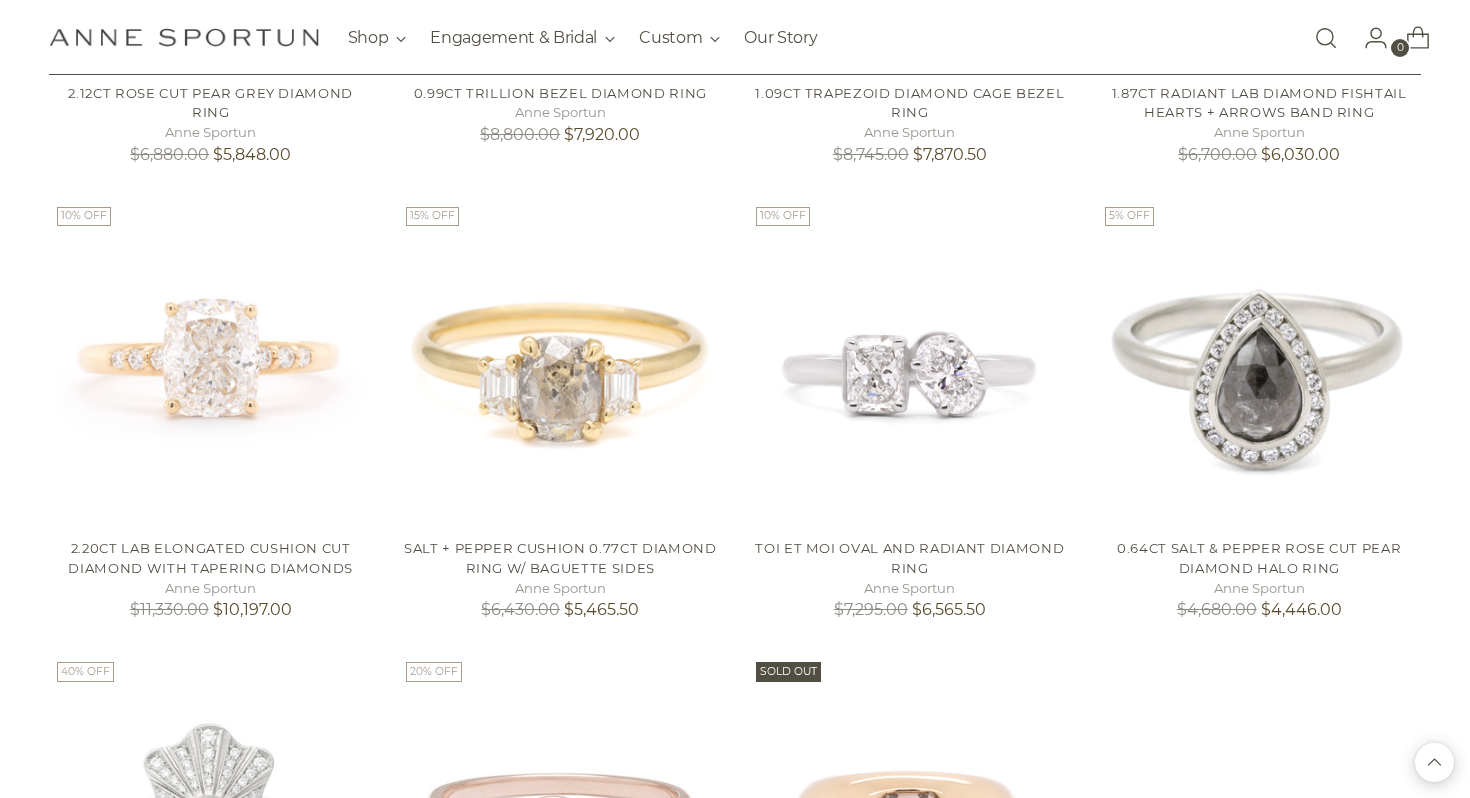scroll, scrollTop: 0, scrollLeft: 0, axis: both 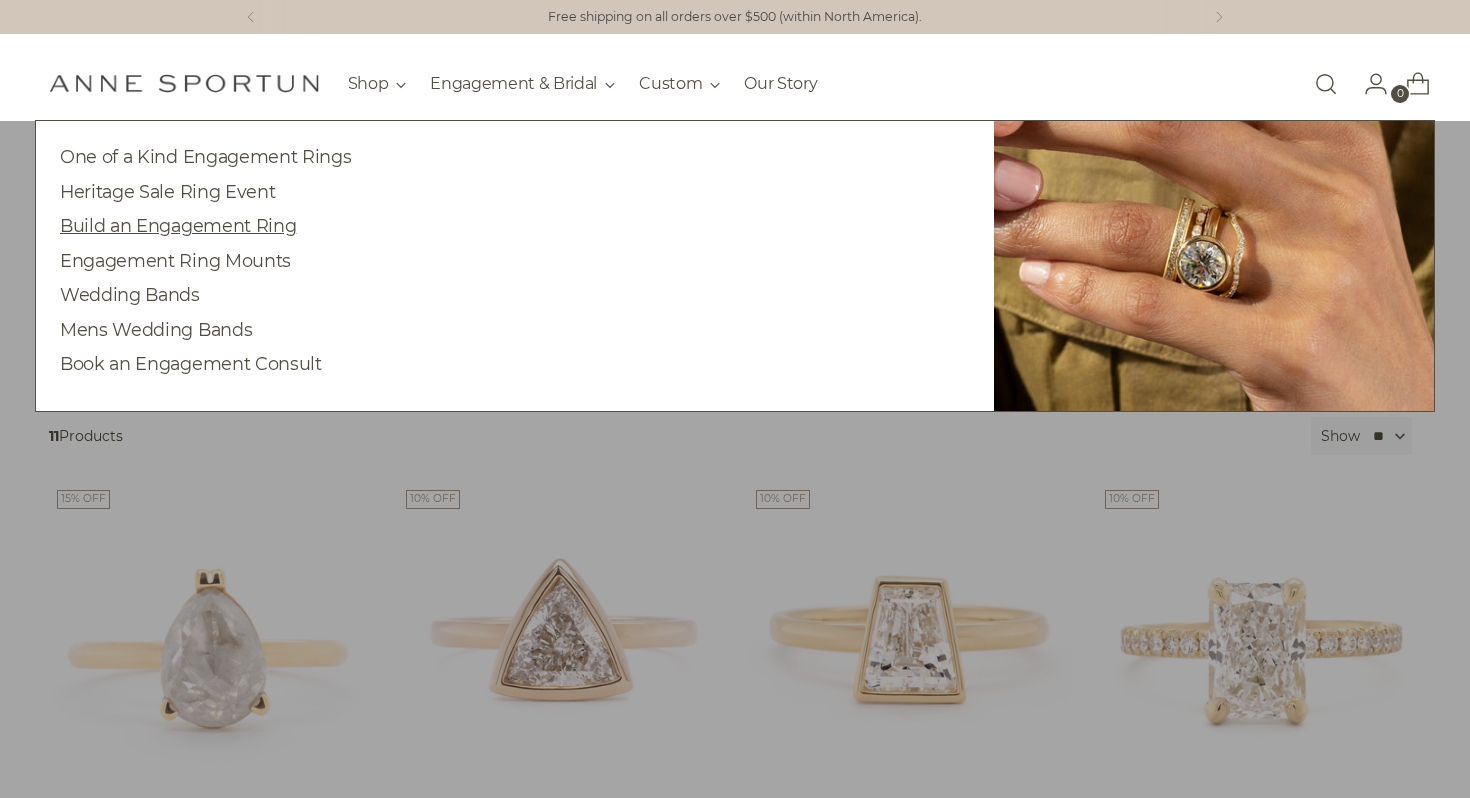 click on "Build an Engagement Ring" at bounding box center [178, 225] 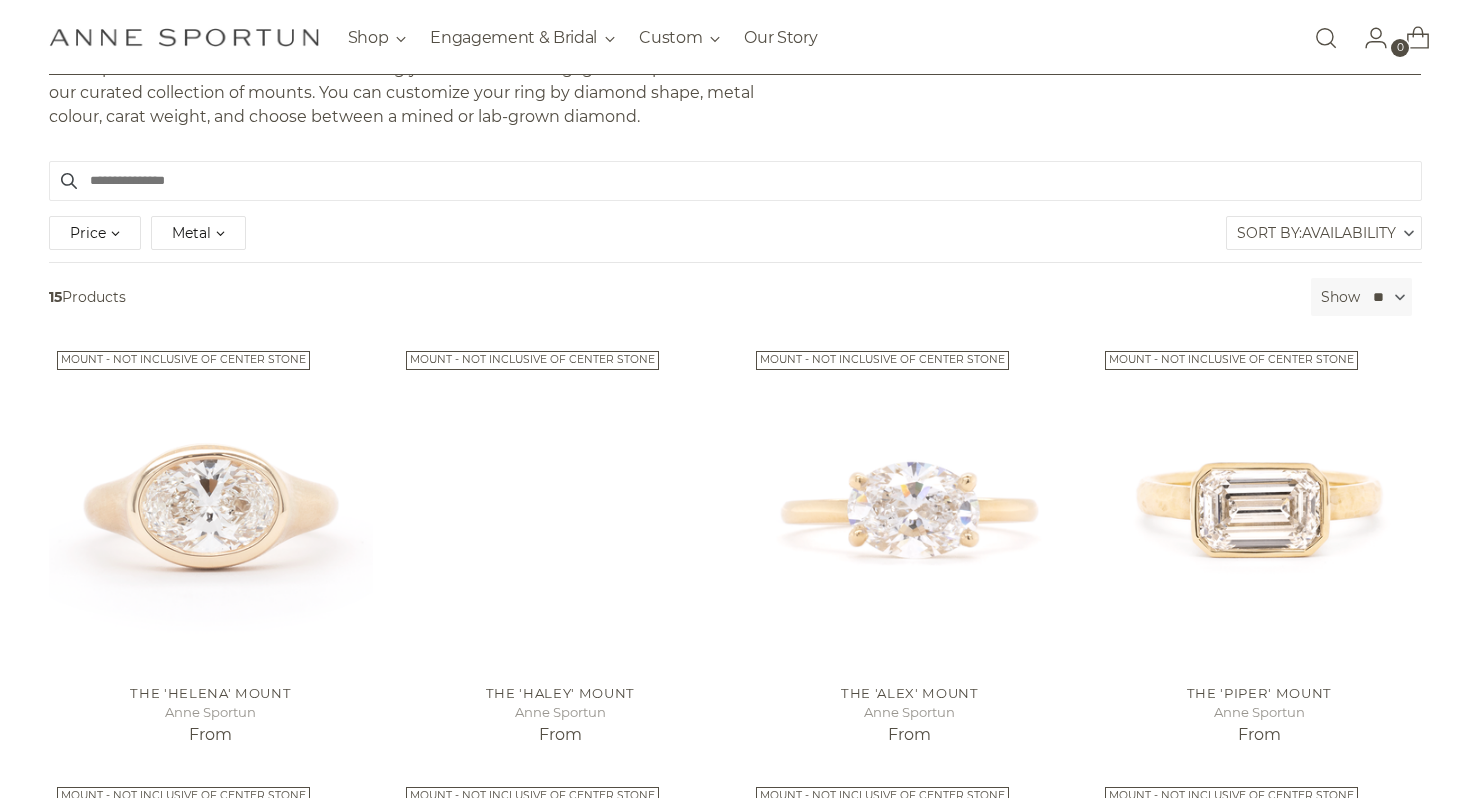 scroll, scrollTop: 308, scrollLeft: 0, axis: vertical 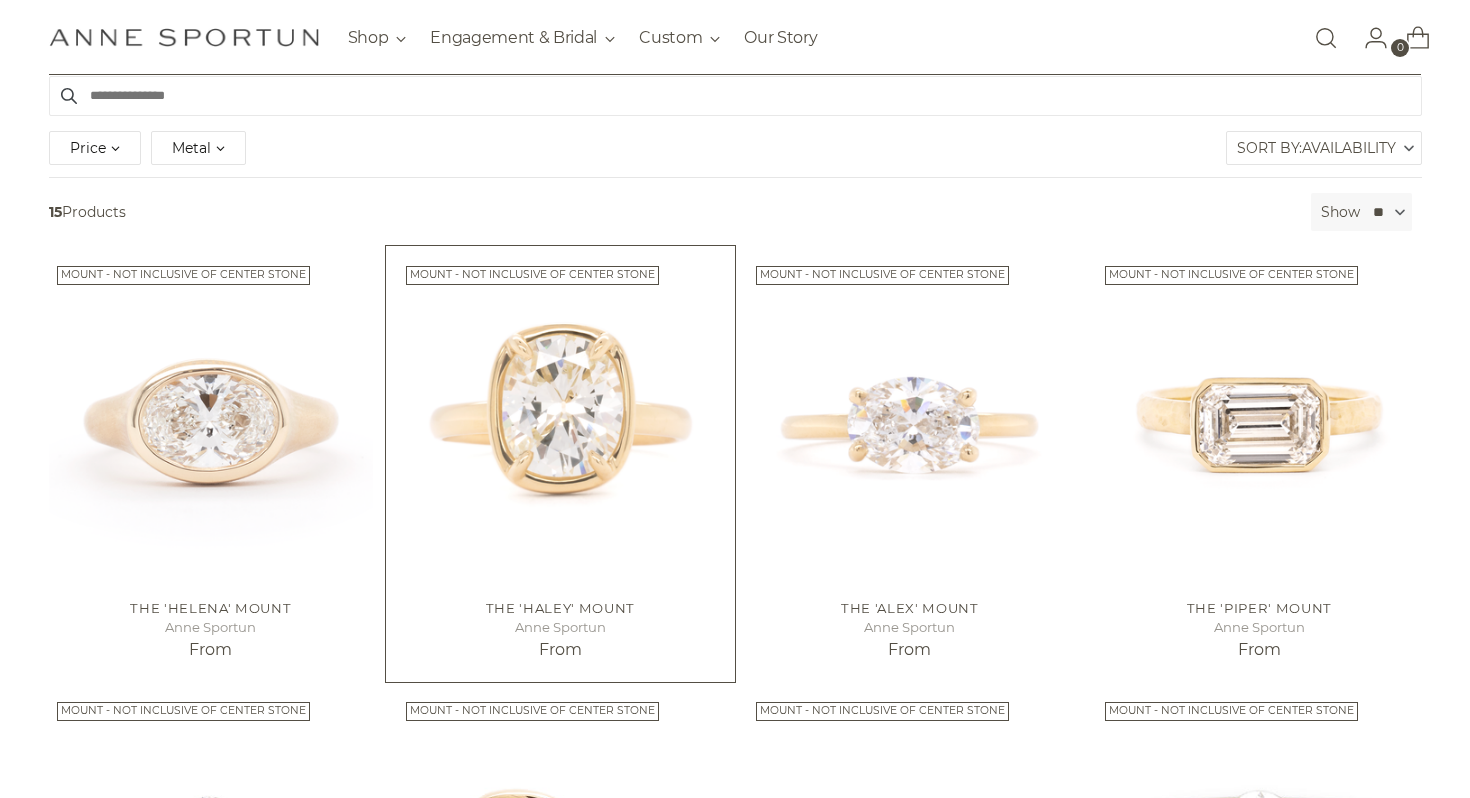 click at bounding box center (0, 0) 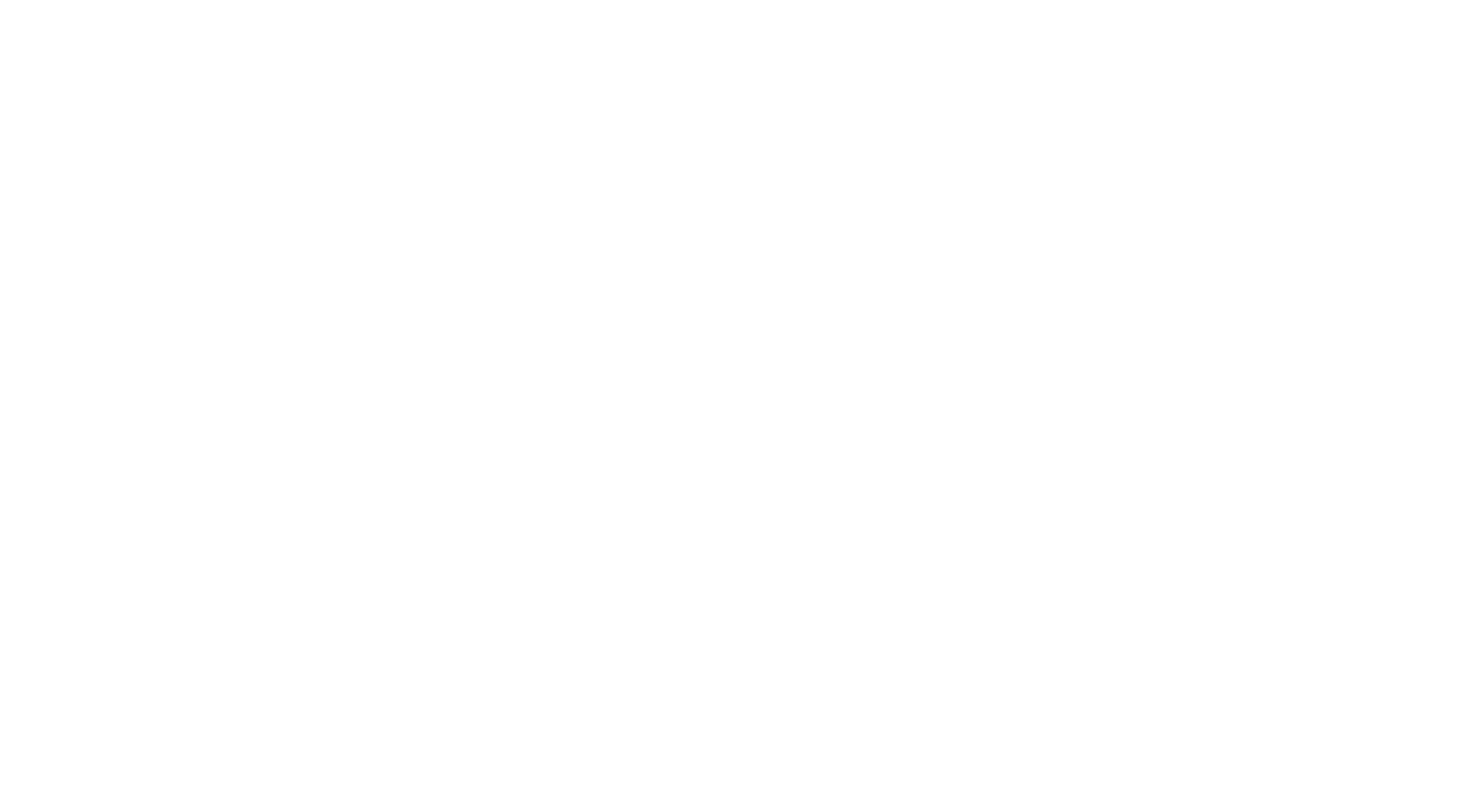 scroll, scrollTop: 0, scrollLeft: 0, axis: both 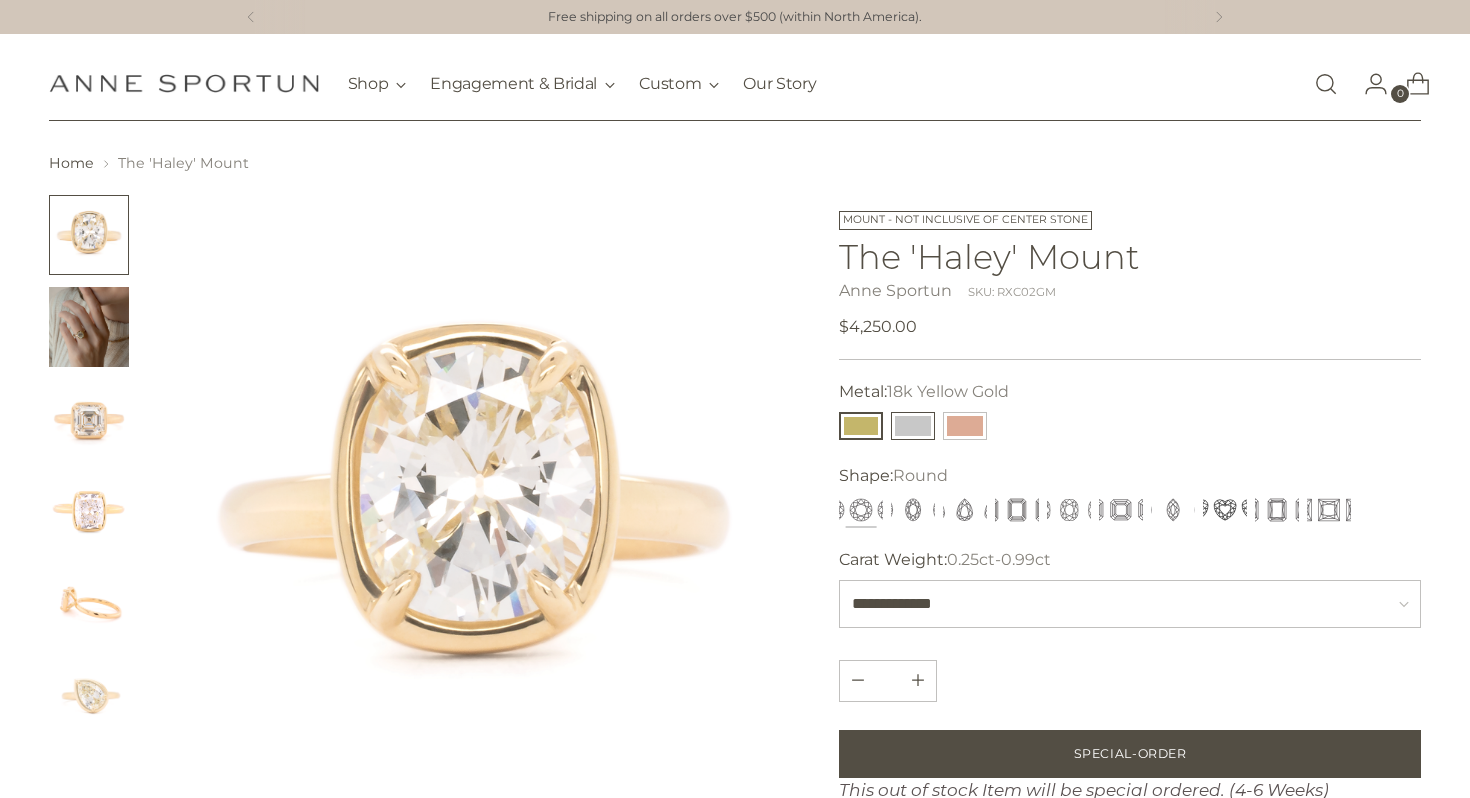 click at bounding box center (913, 426) 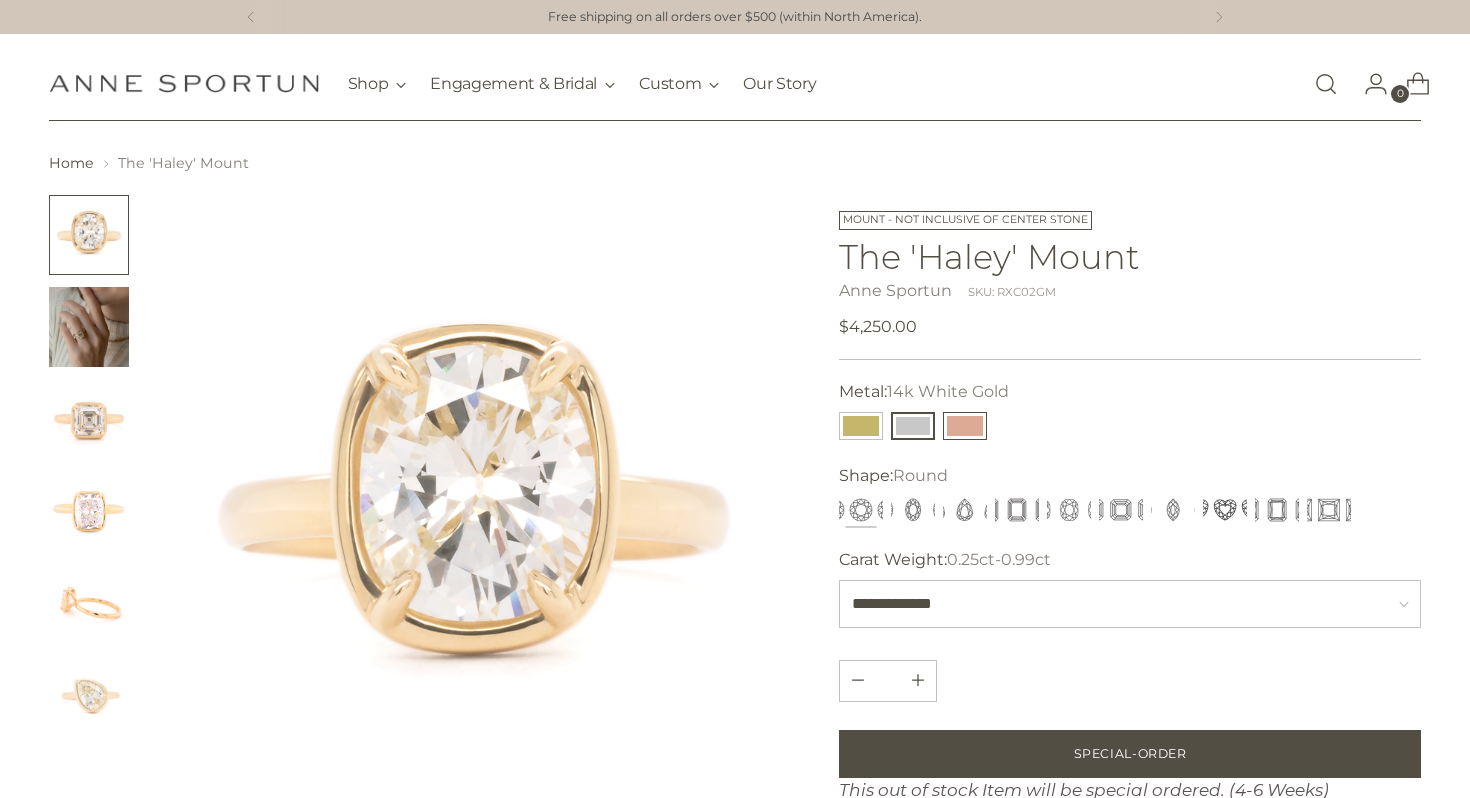 click at bounding box center (965, 426) 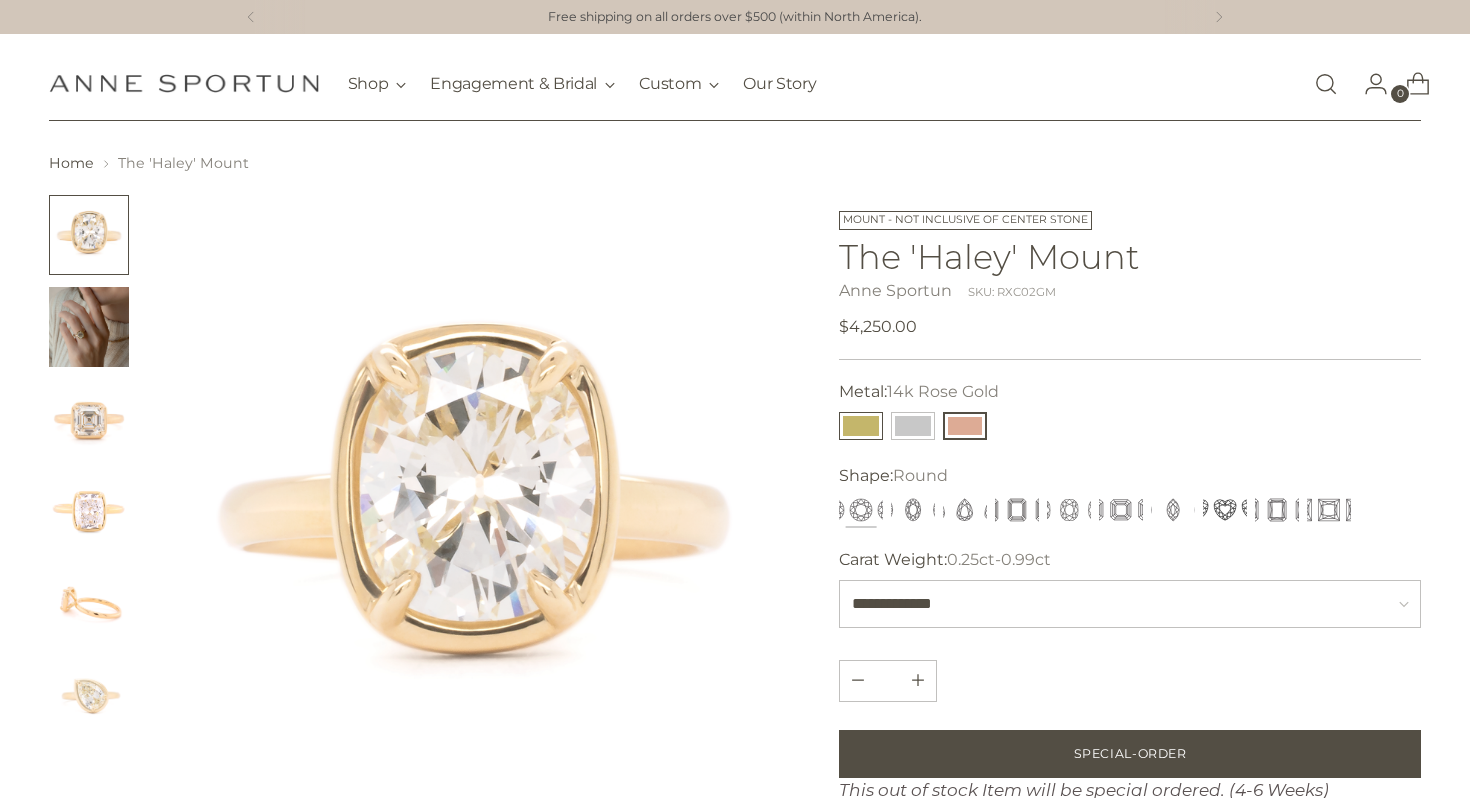 click at bounding box center [861, 426] 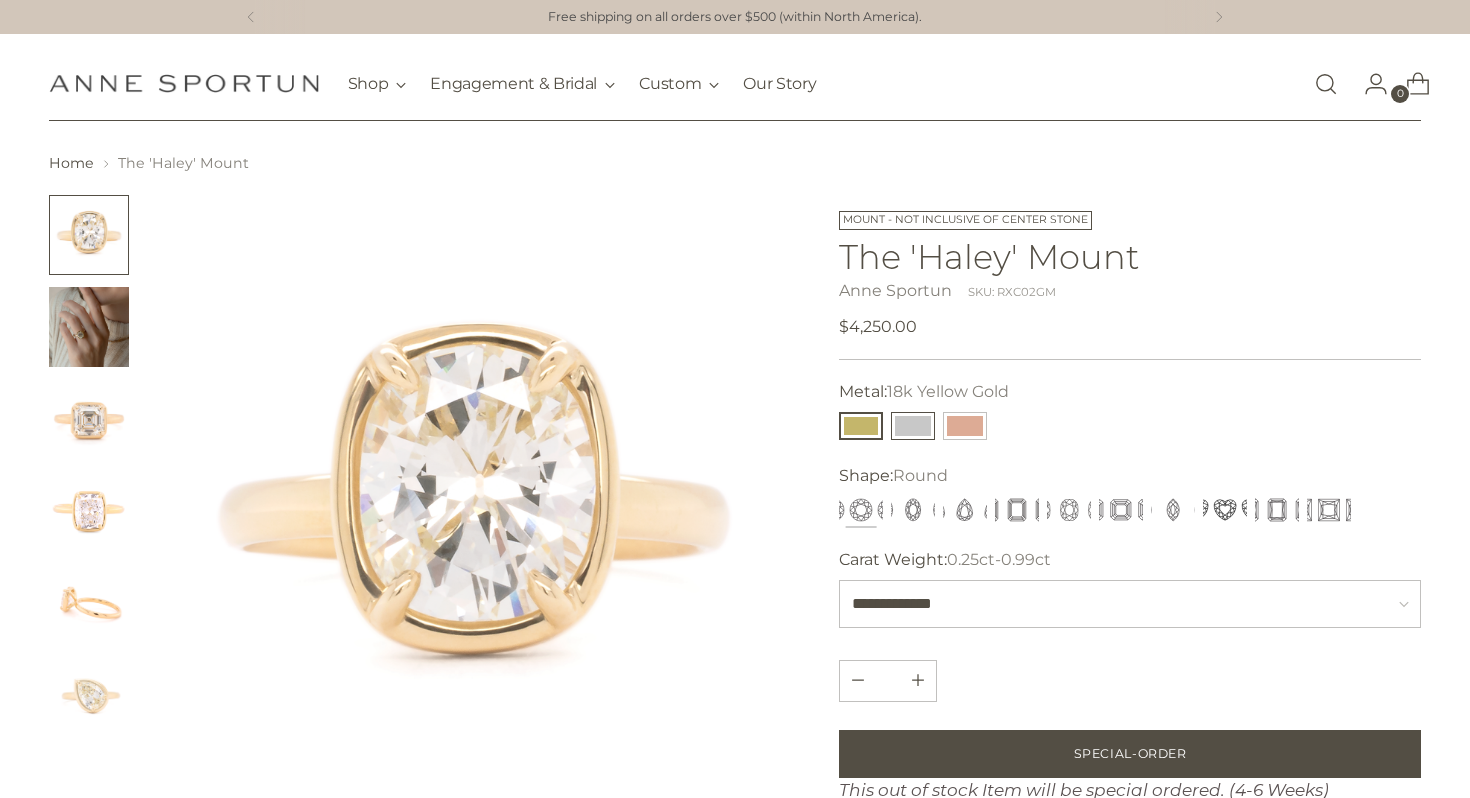 click at bounding box center (913, 426) 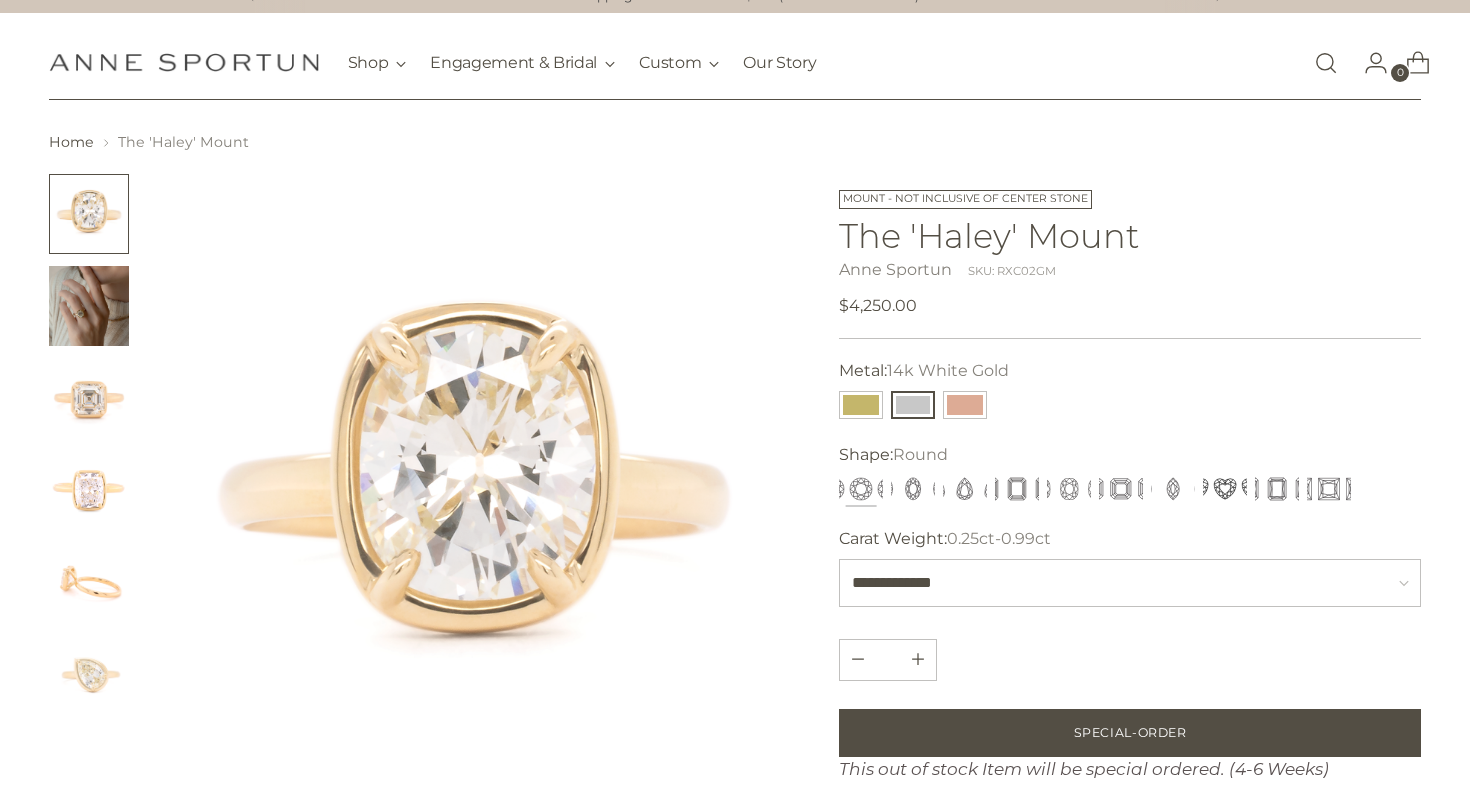 scroll, scrollTop: 23, scrollLeft: 0, axis: vertical 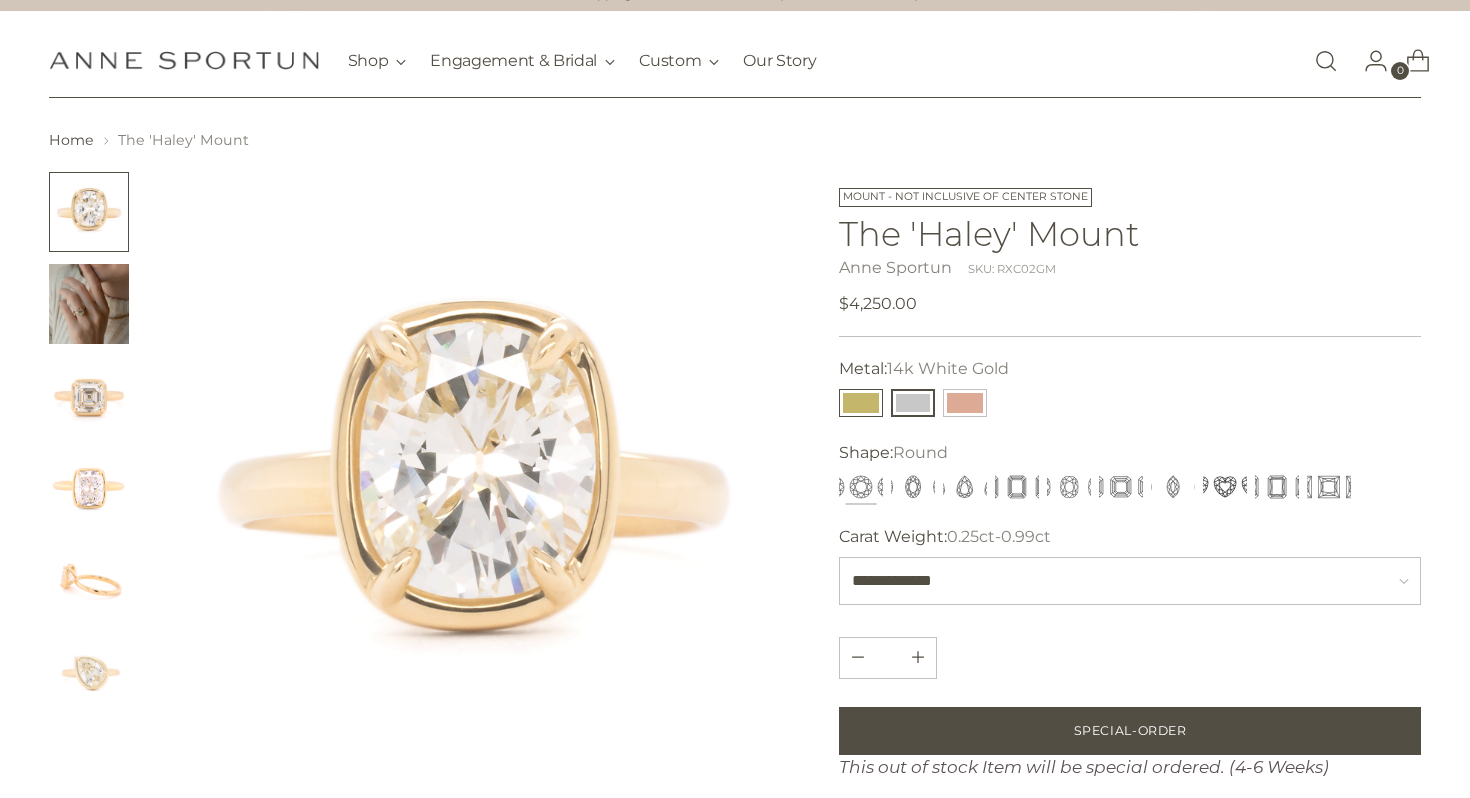 click at bounding box center (861, 403) 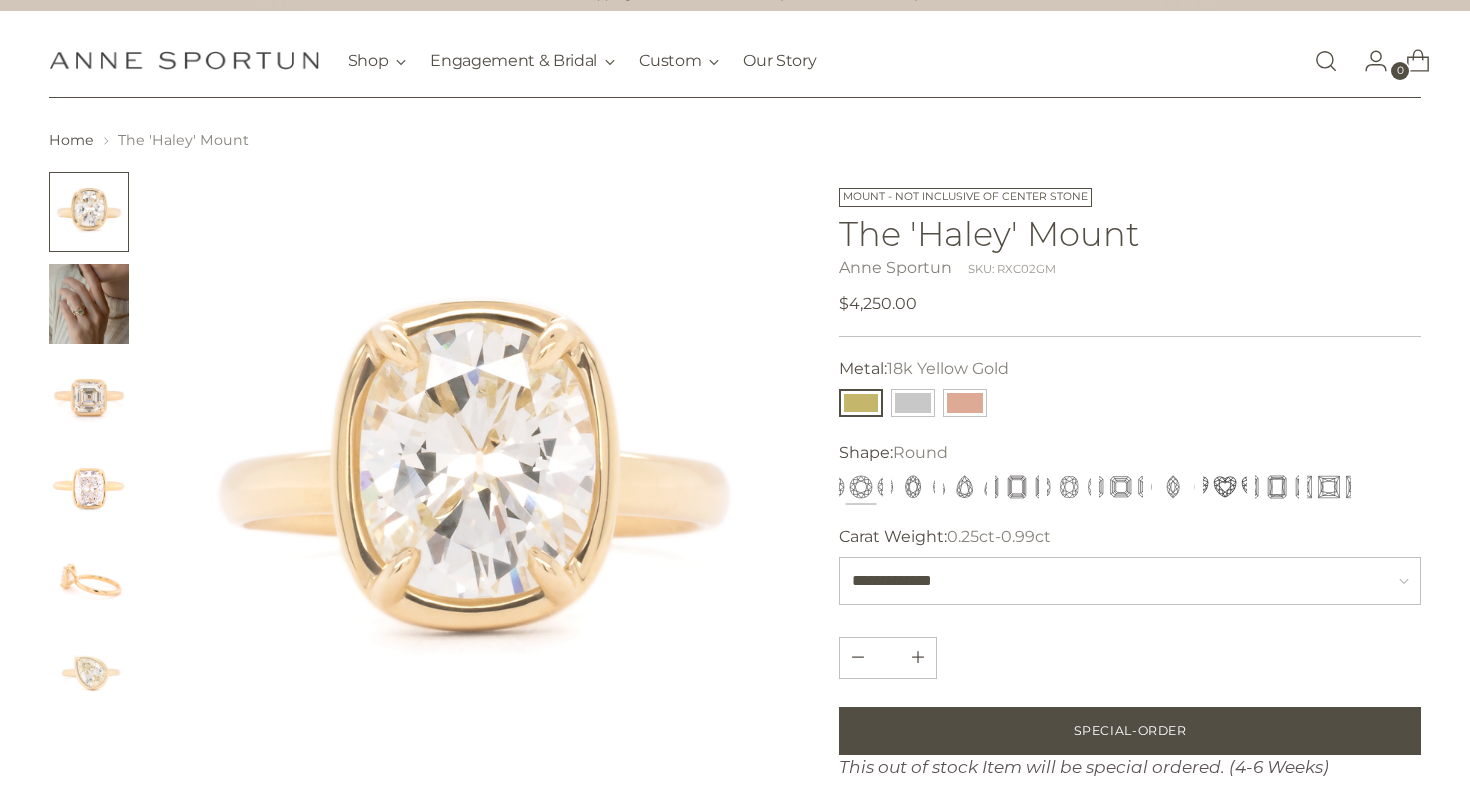 click at bounding box center (861, 403) 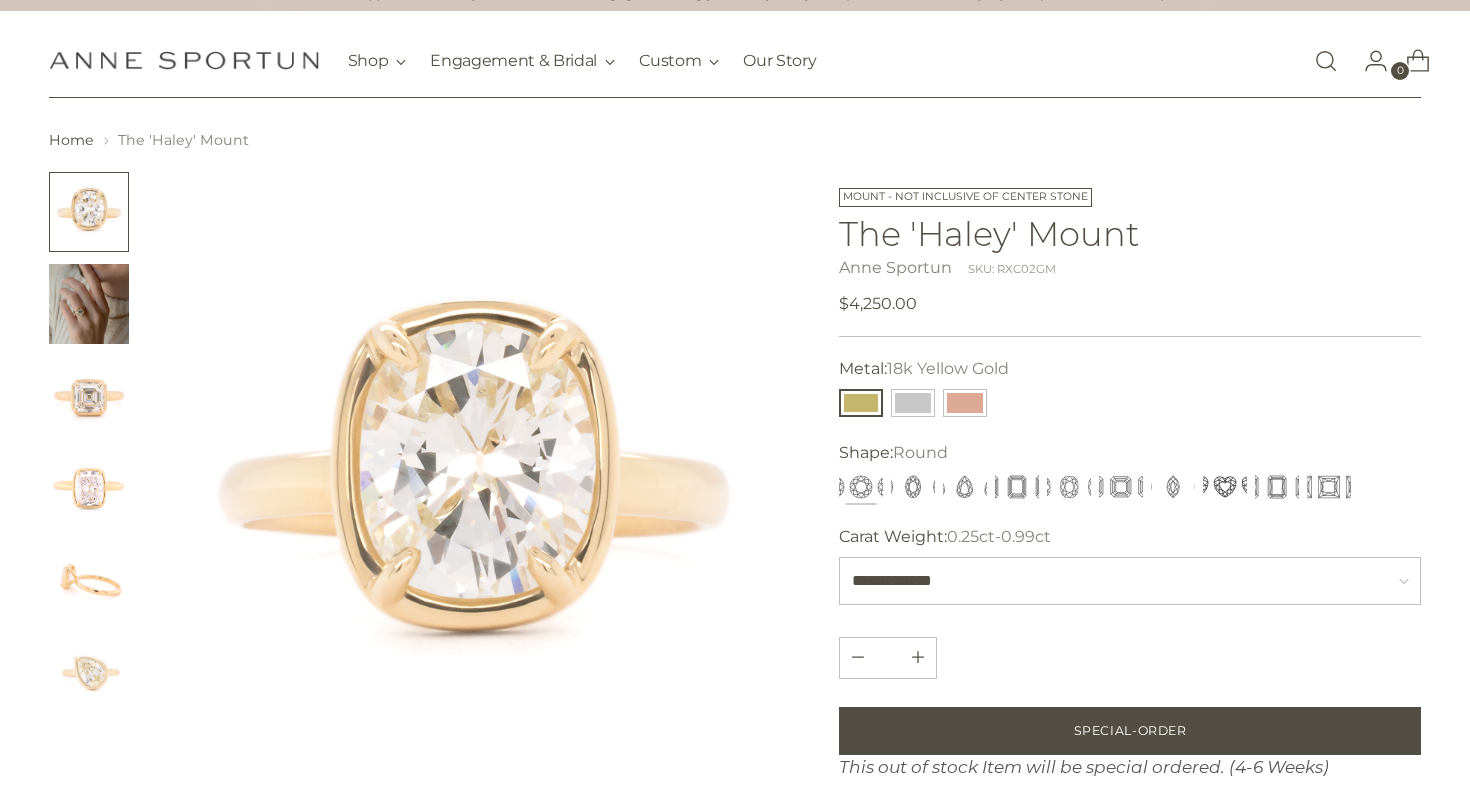 click at bounding box center (861, 487) 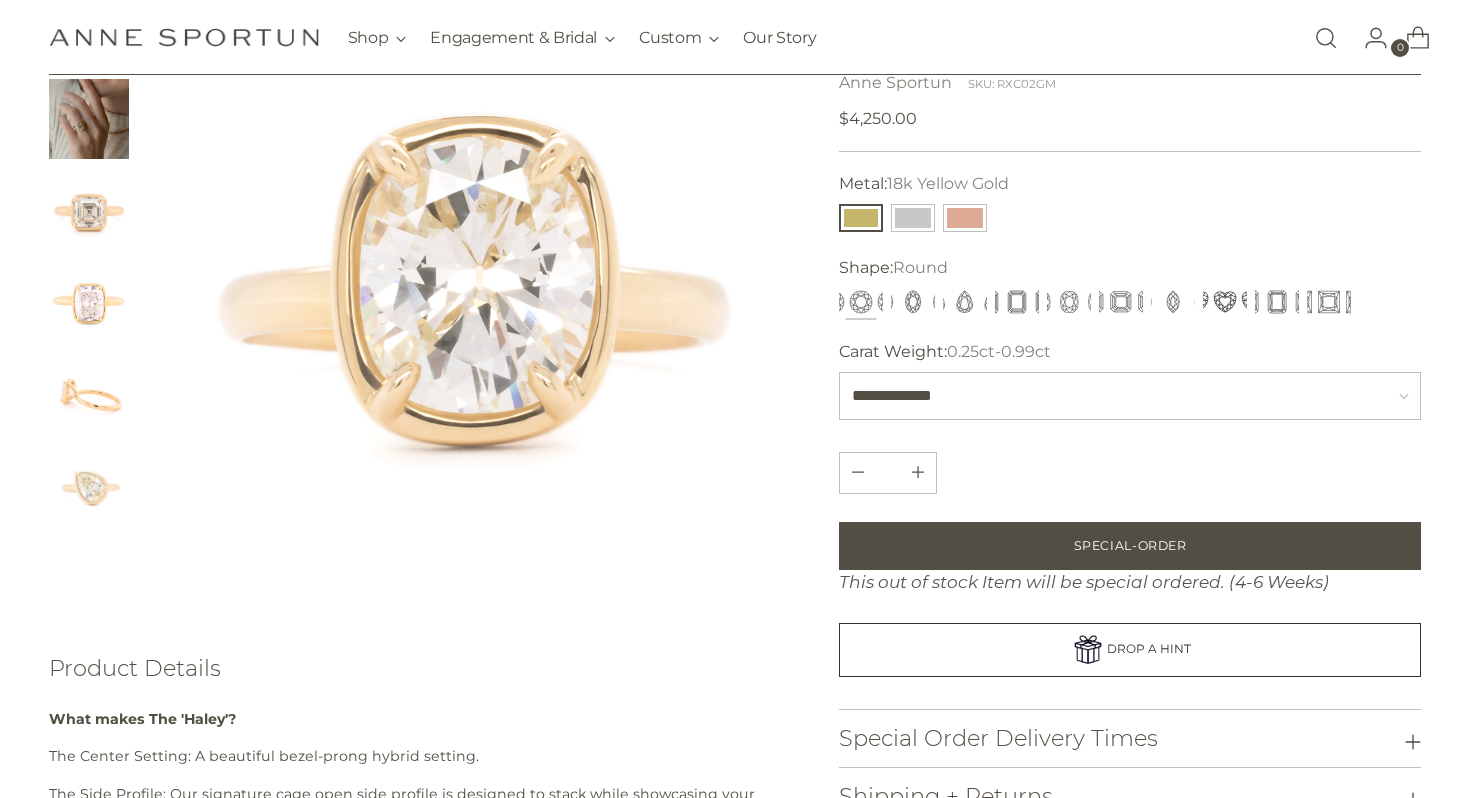 scroll, scrollTop: 217, scrollLeft: 0, axis: vertical 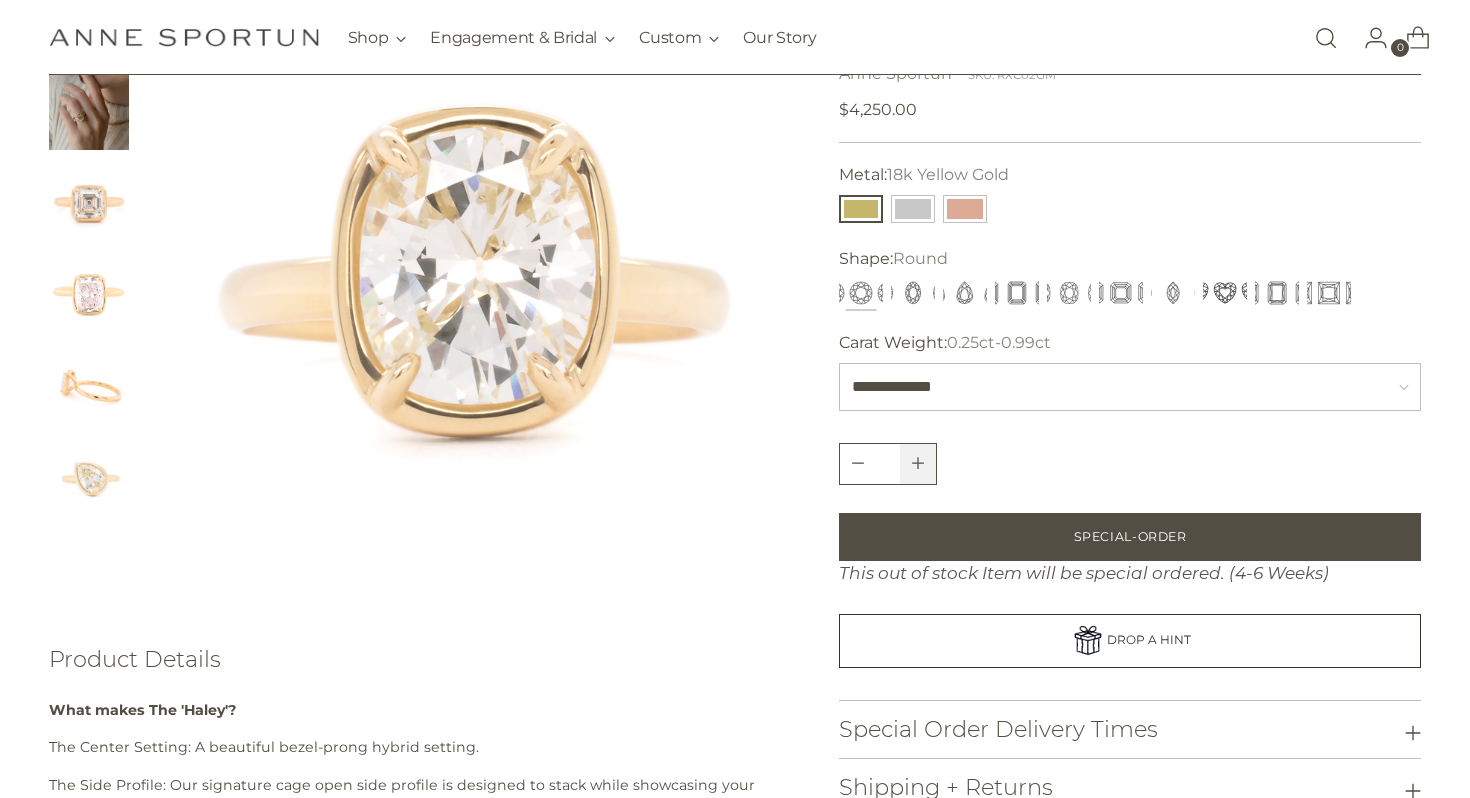 click at bounding box center (918, 464) 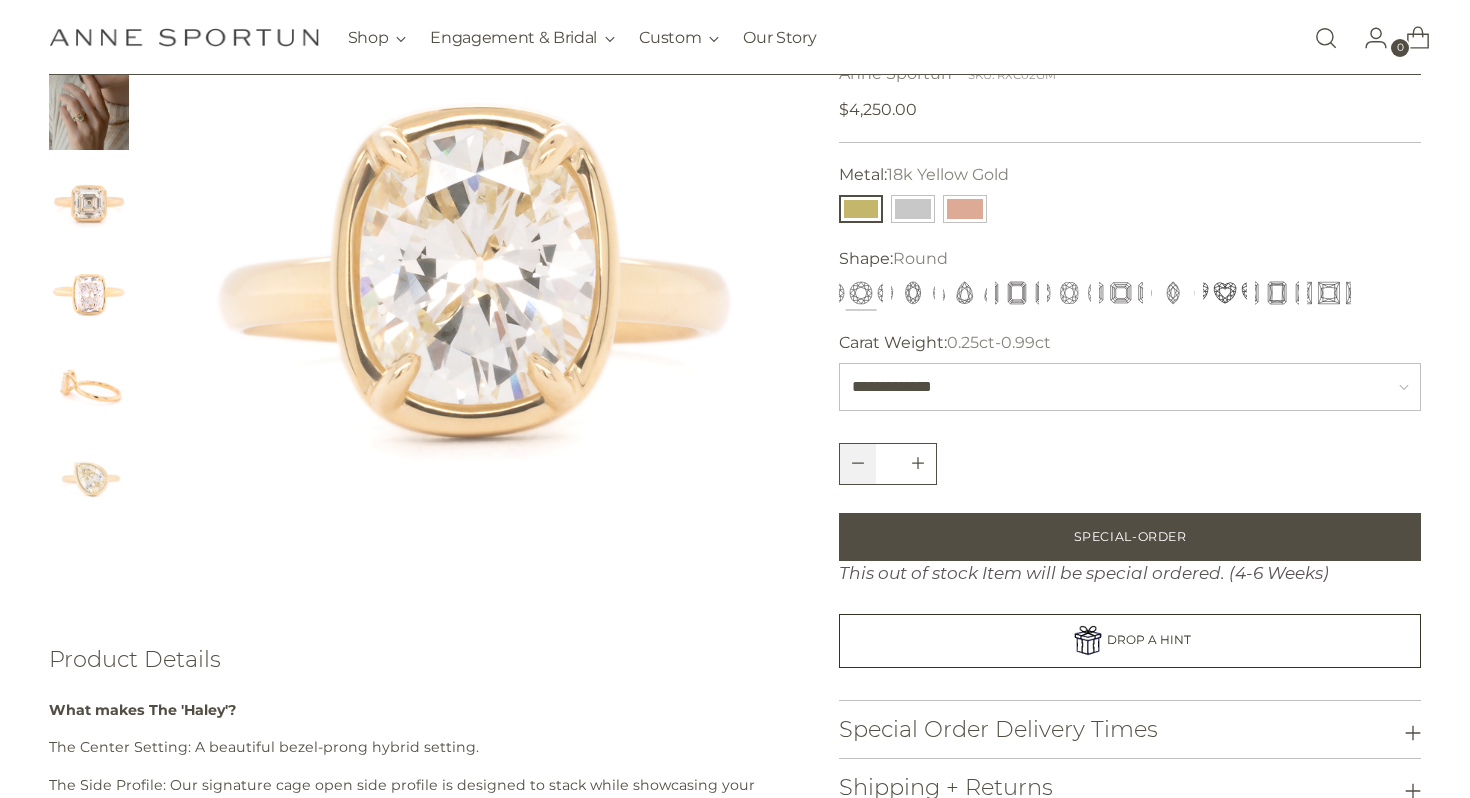 click at bounding box center [858, 464] 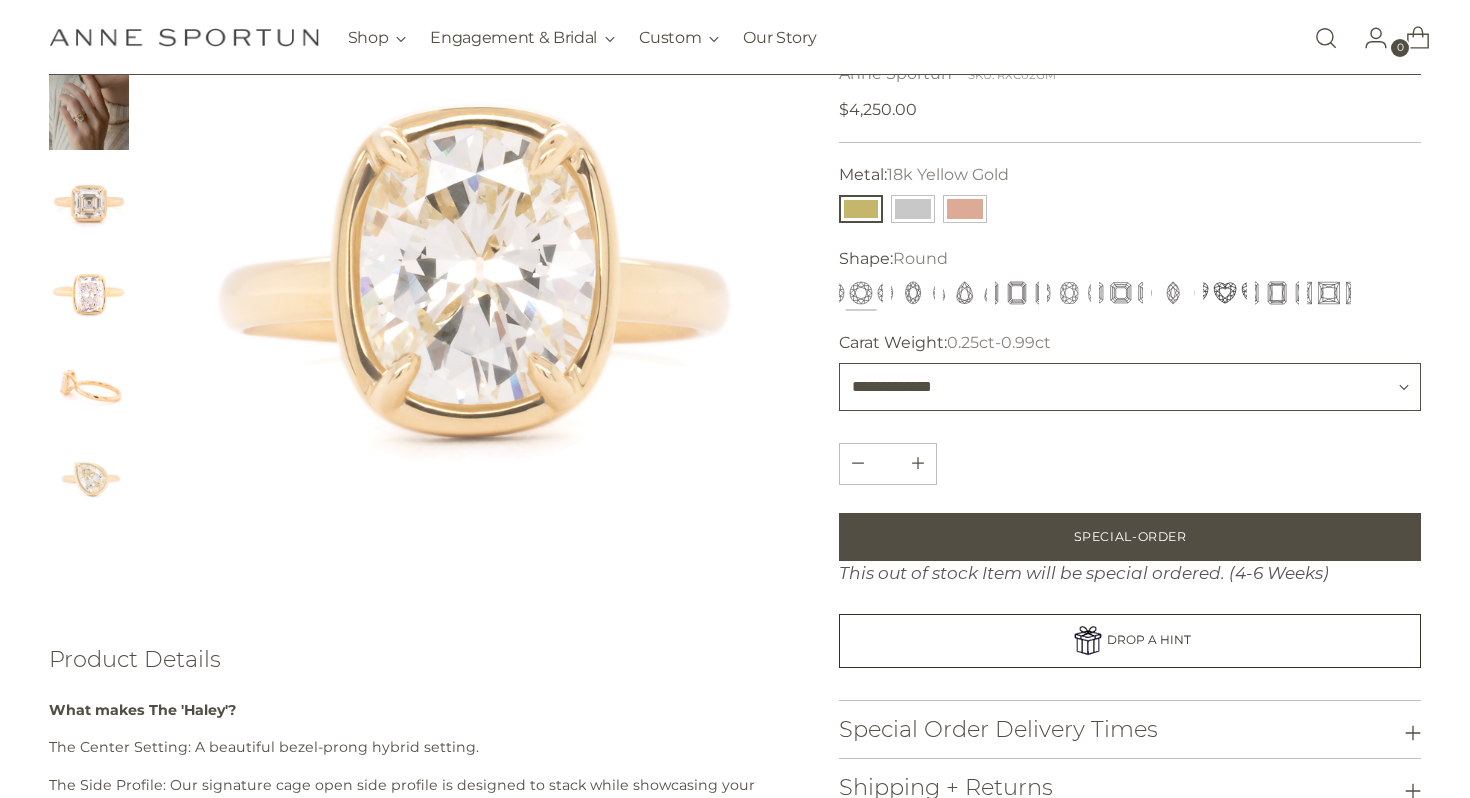 click on "**********" at bounding box center (1130, 387) 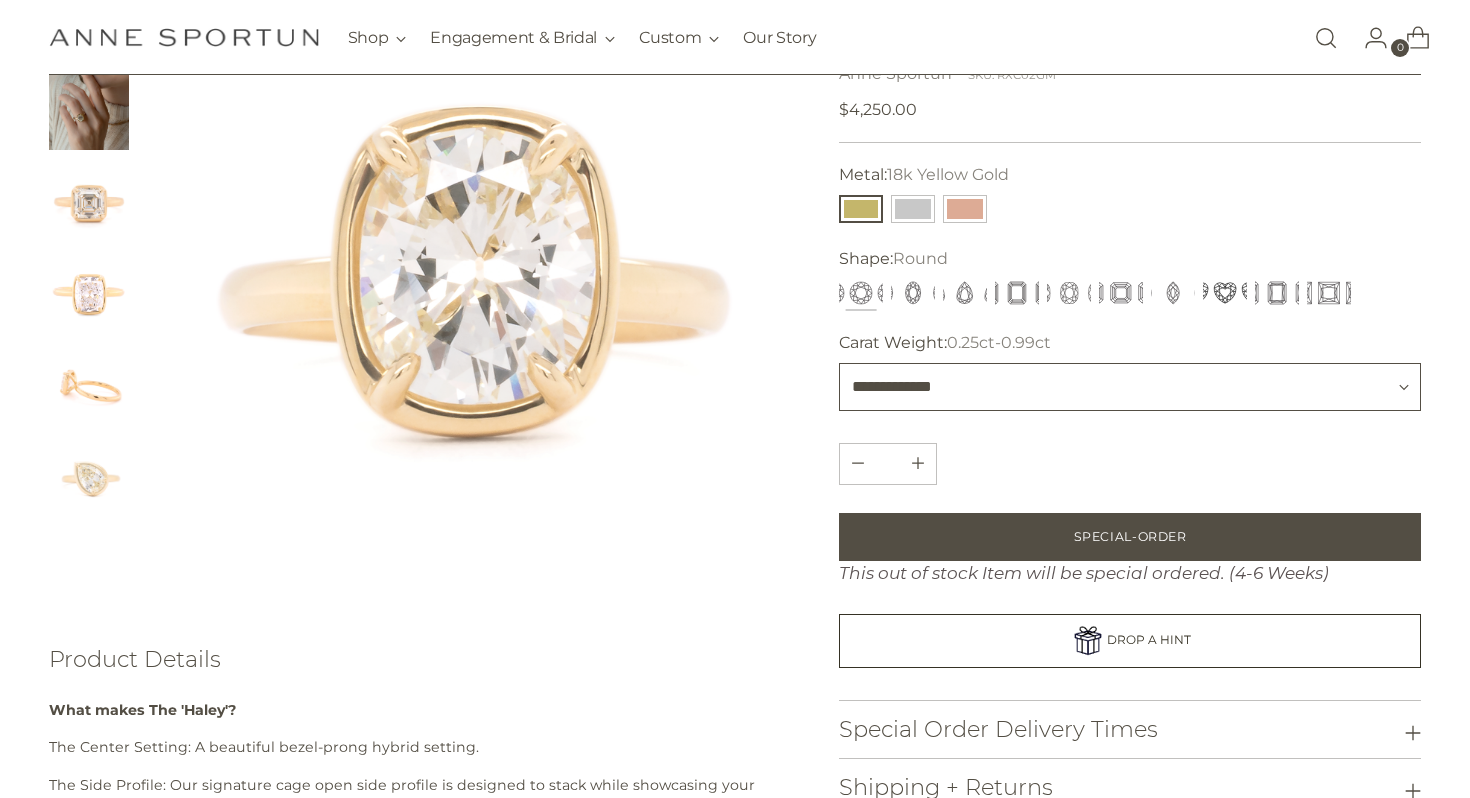 select on "**********" 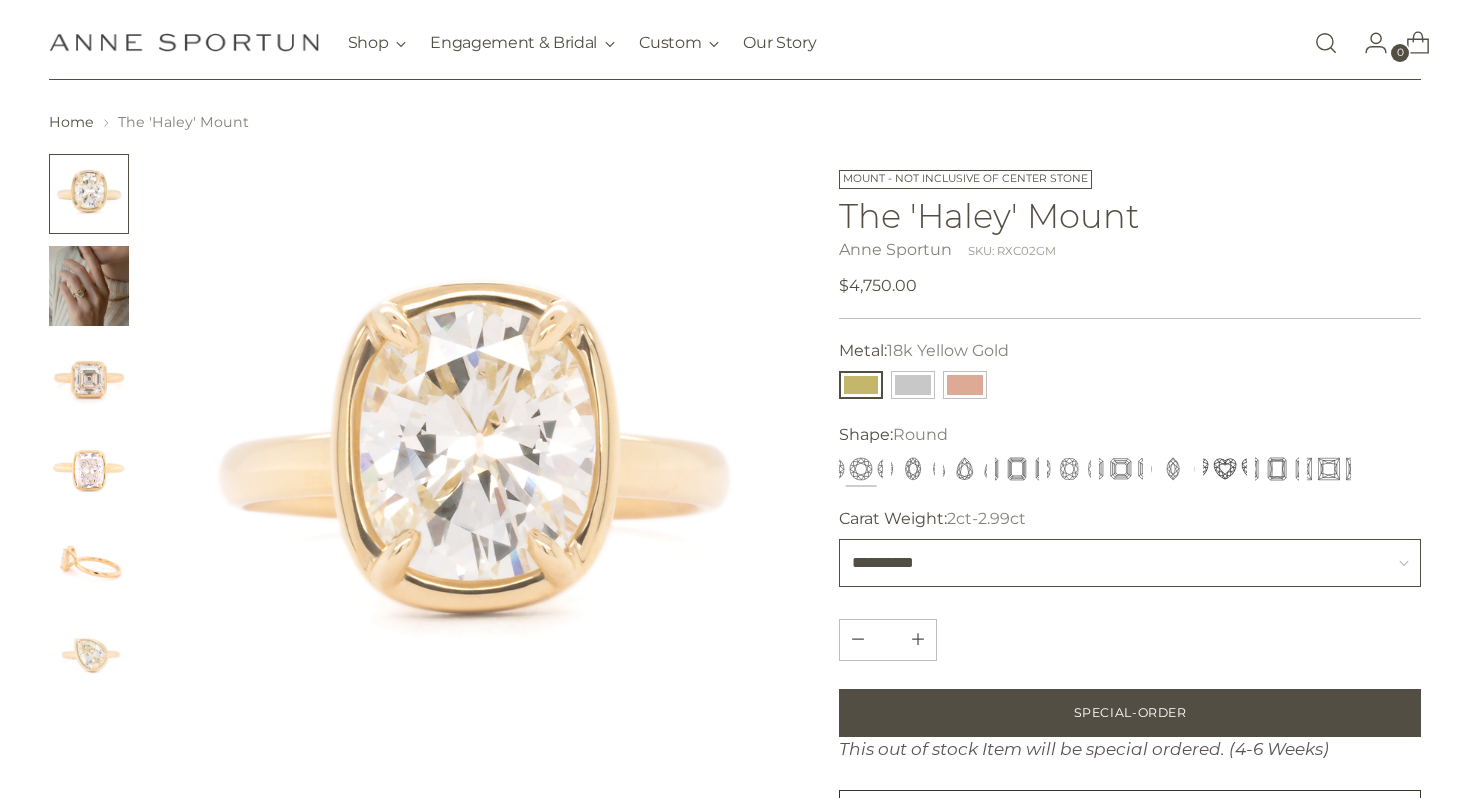 scroll, scrollTop: 20, scrollLeft: 0, axis: vertical 